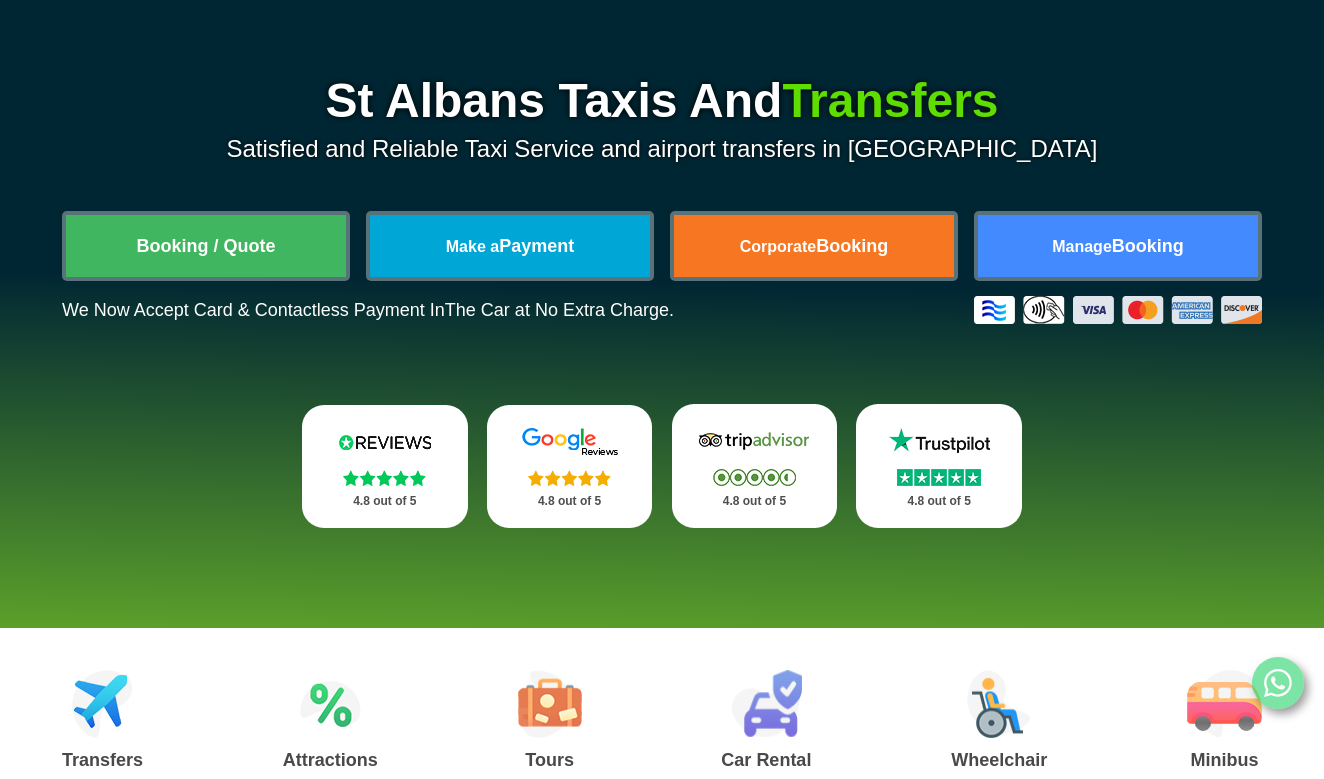 scroll, scrollTop: 237, scrollLeft: 0, axis: vertical 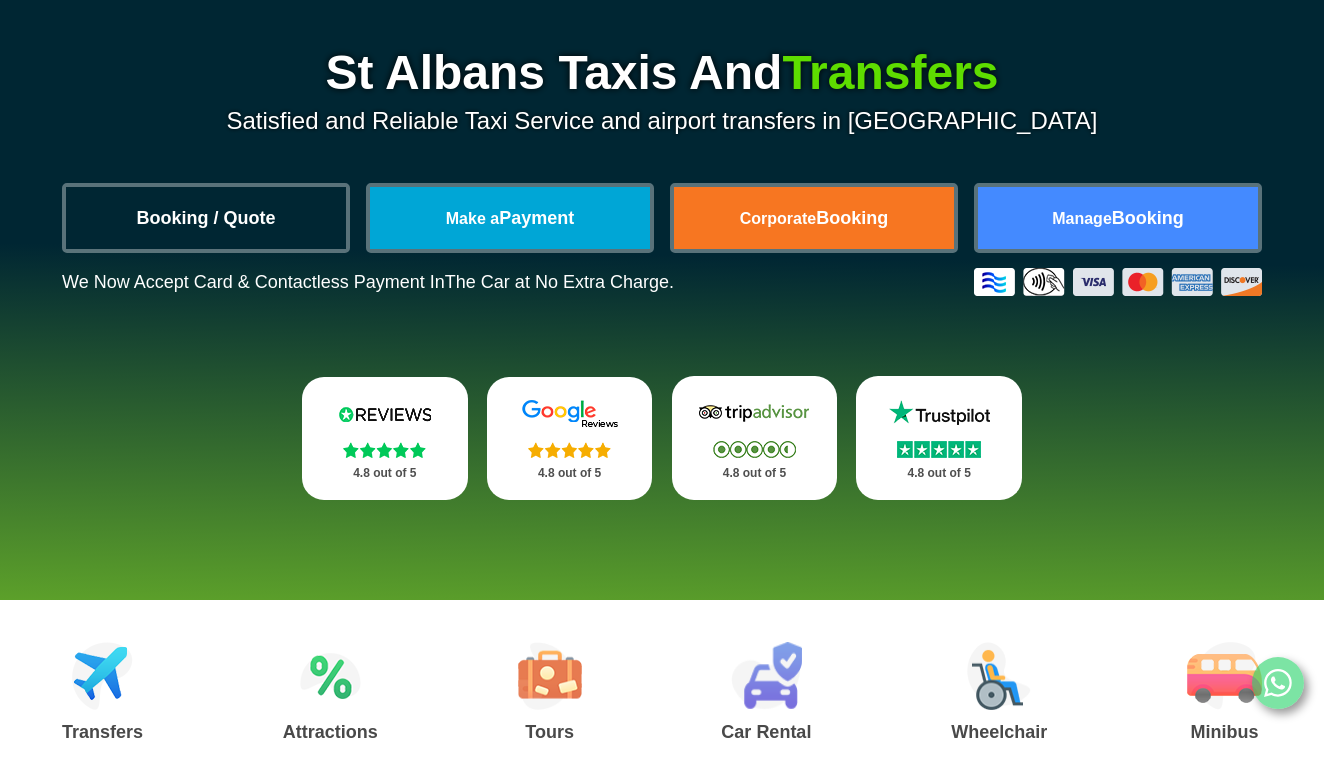 click on "Booking / Quote" at bounding box center [206, 218] 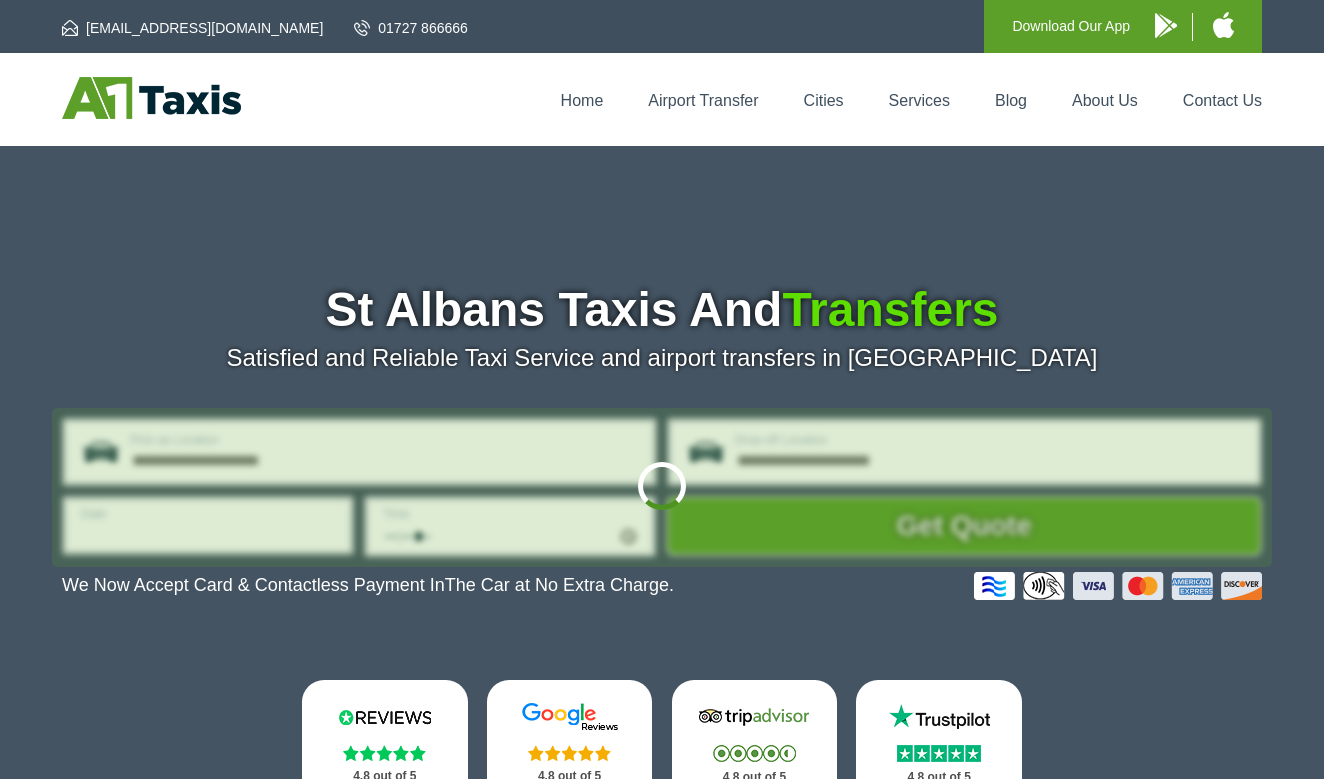 type on "**********" 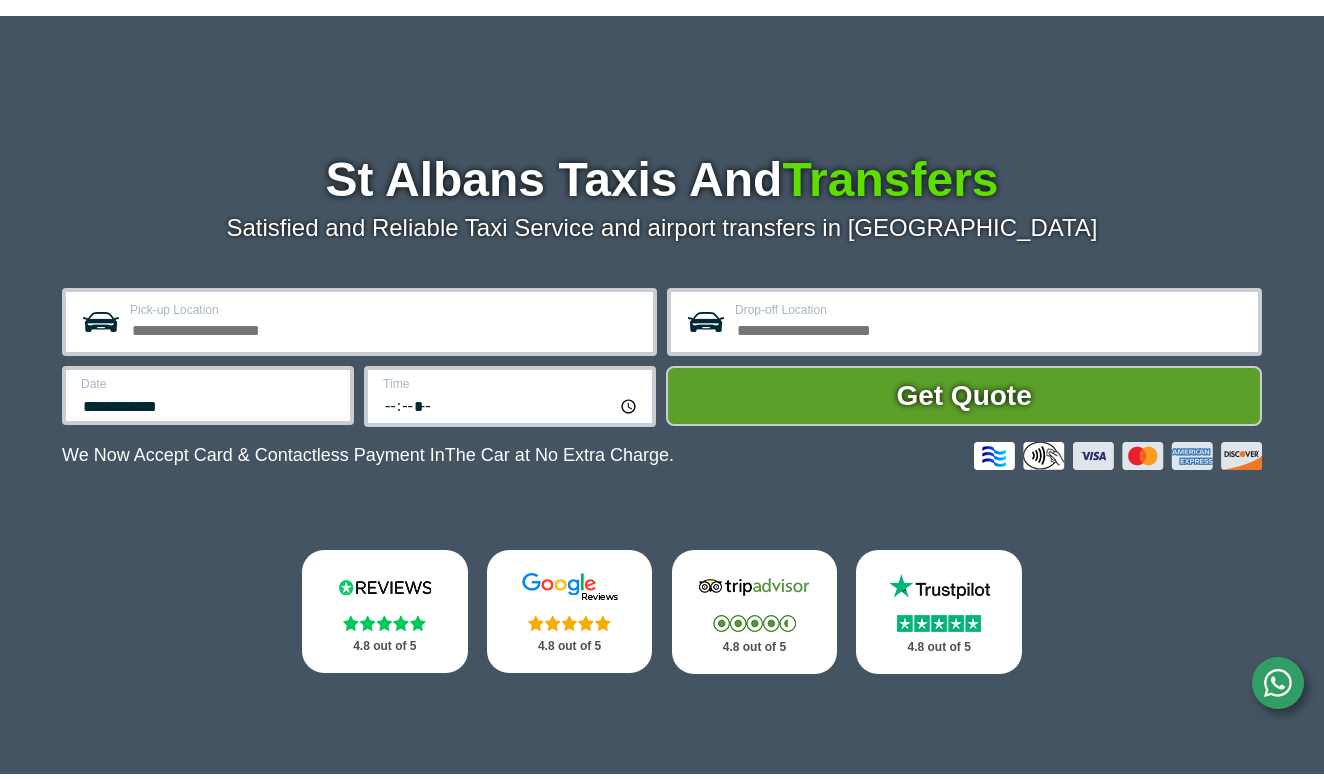scroll, scrollTop: 199, scrollLeft: 0, axis: vertical 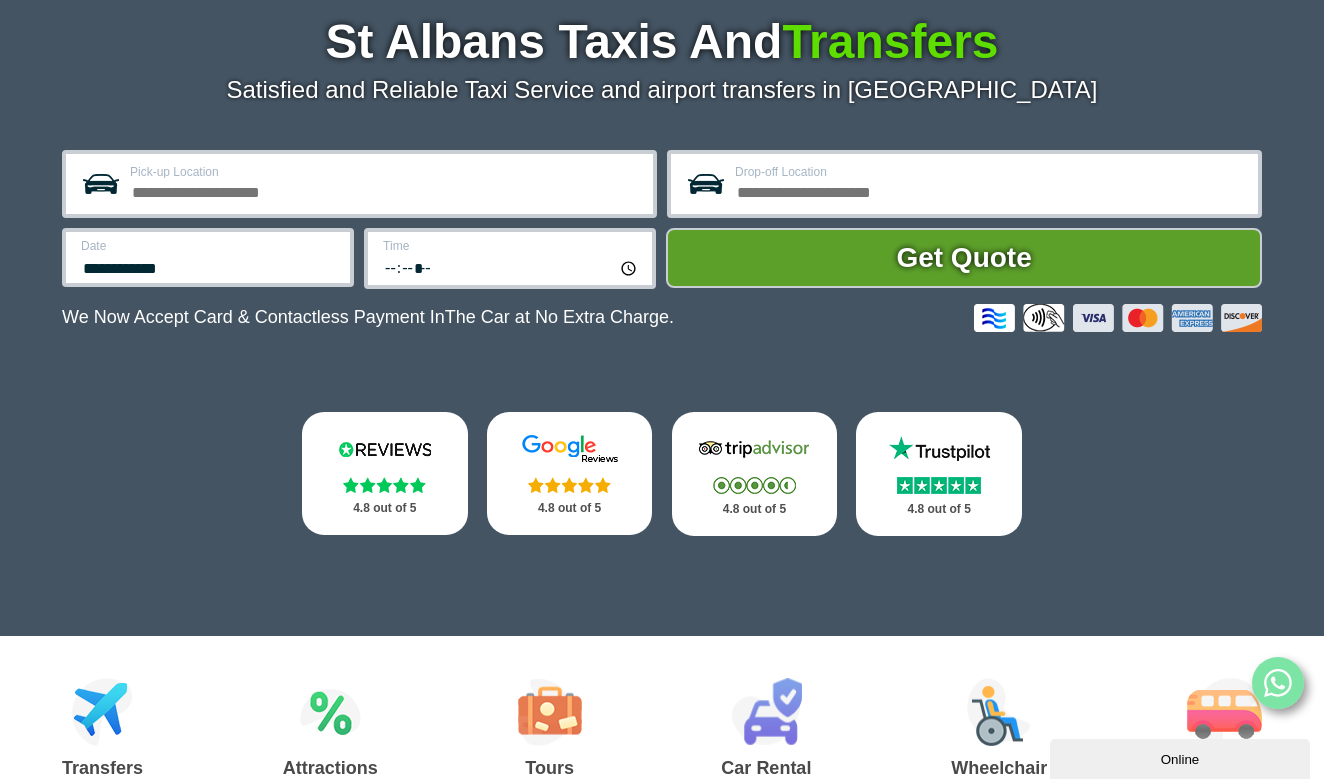 click on "Pick-up Location" at bounding box center [385, 190] 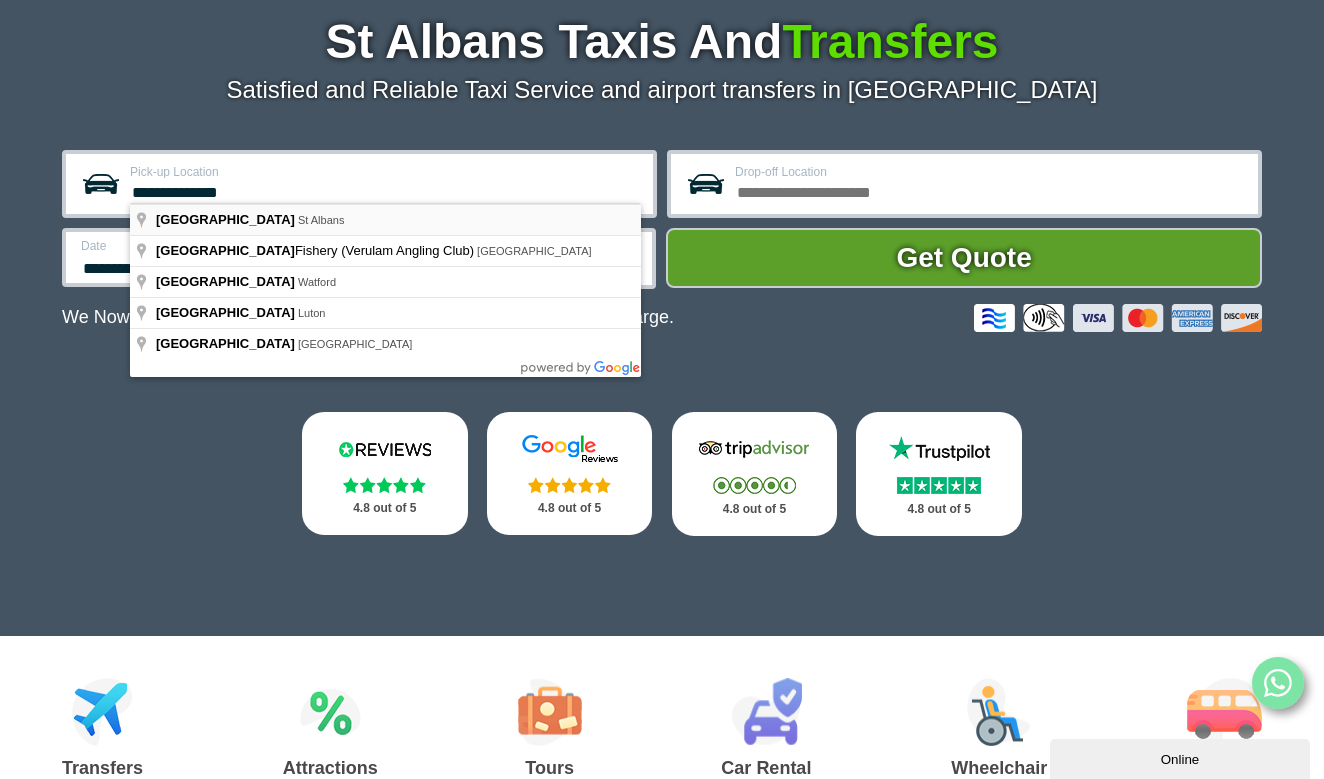 type on "**********" 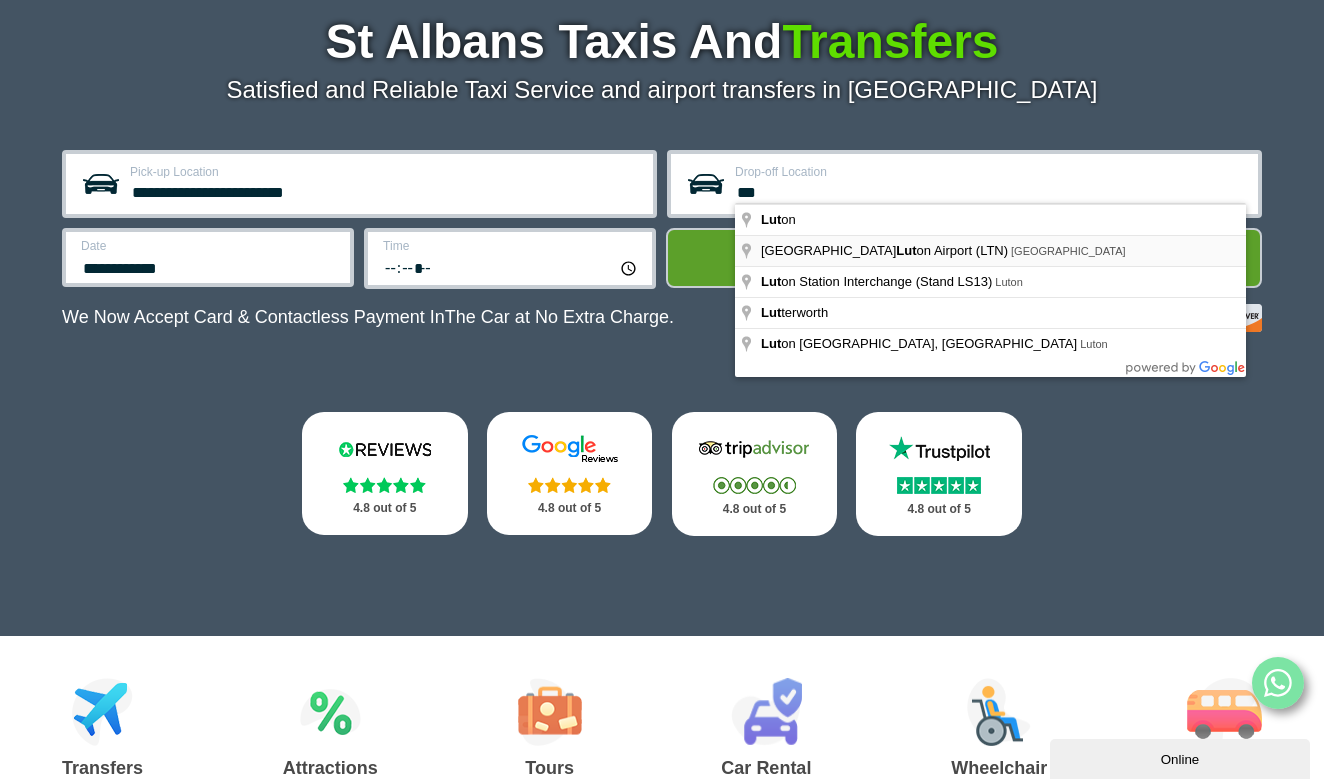 type on "**********" 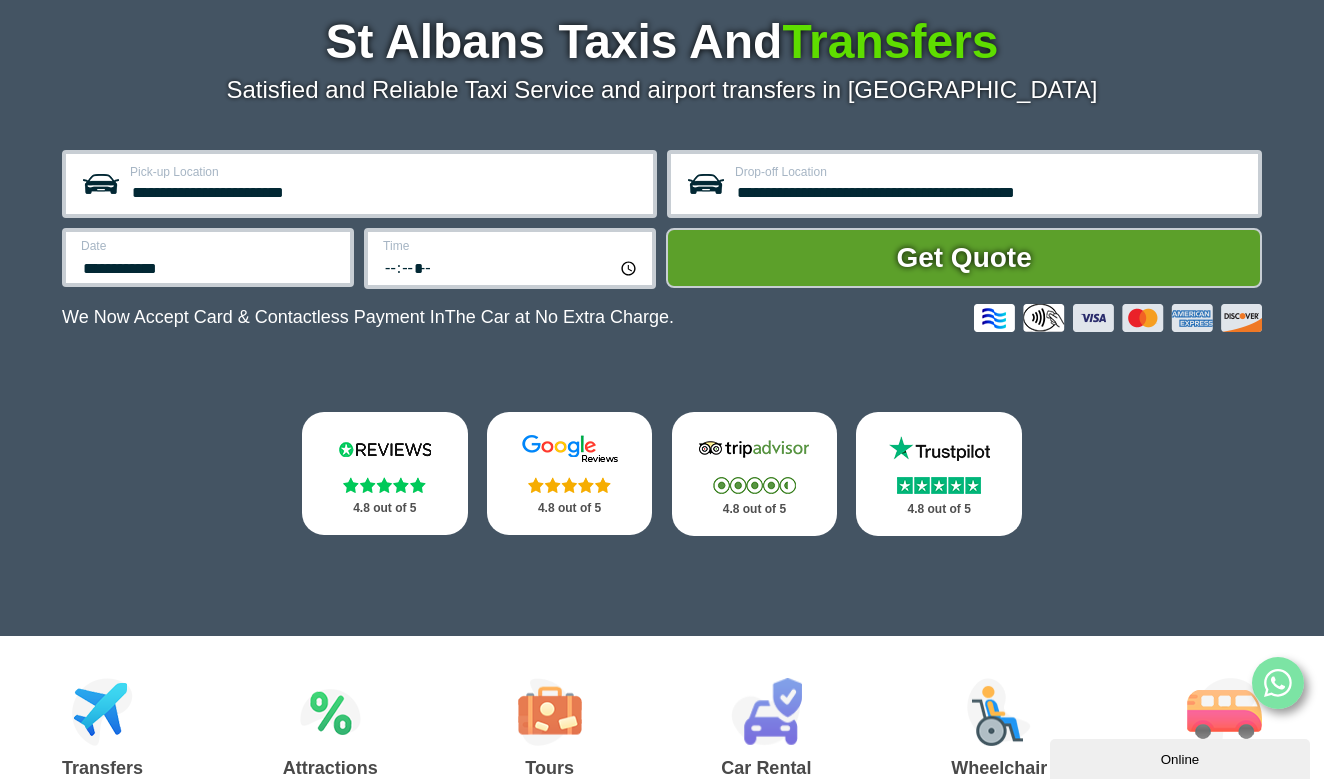 click on "Date" at bounding box center [209, 246] 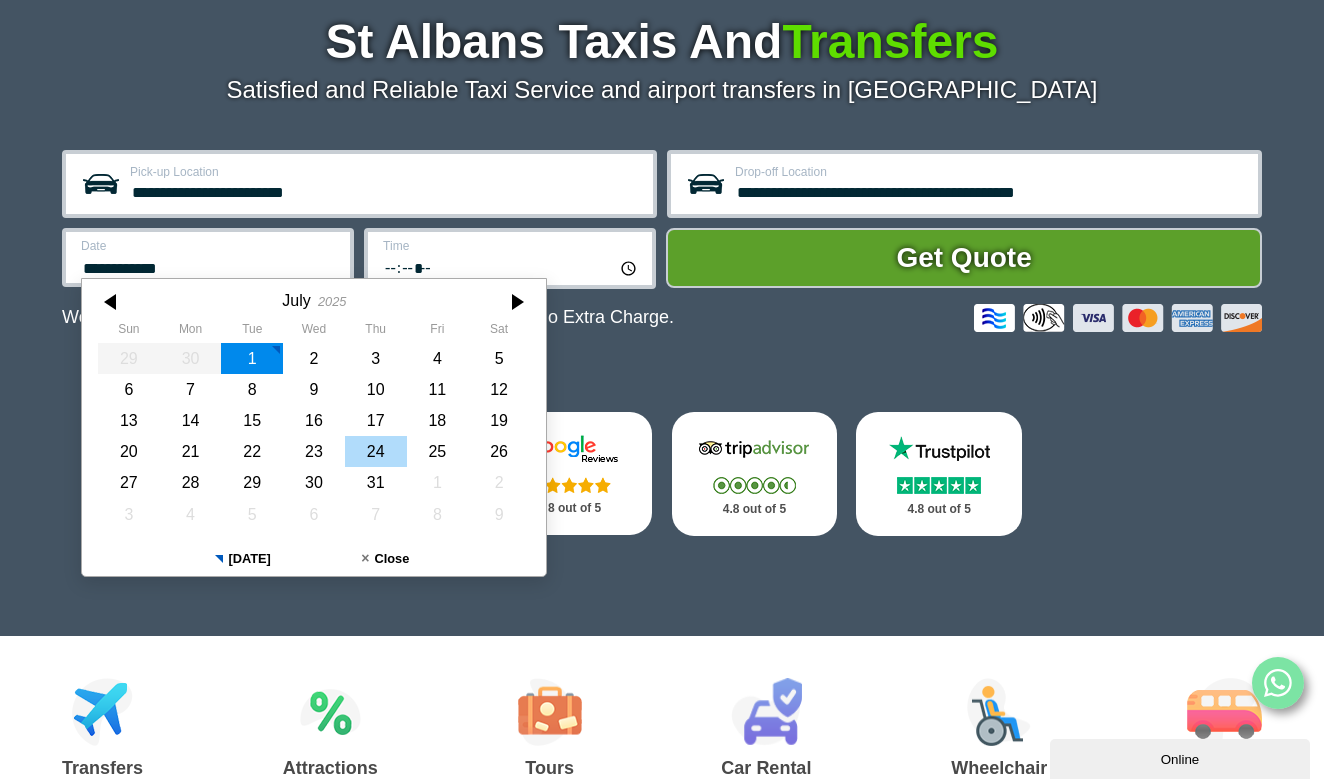 click on "24" at bounding box center [376, 451] 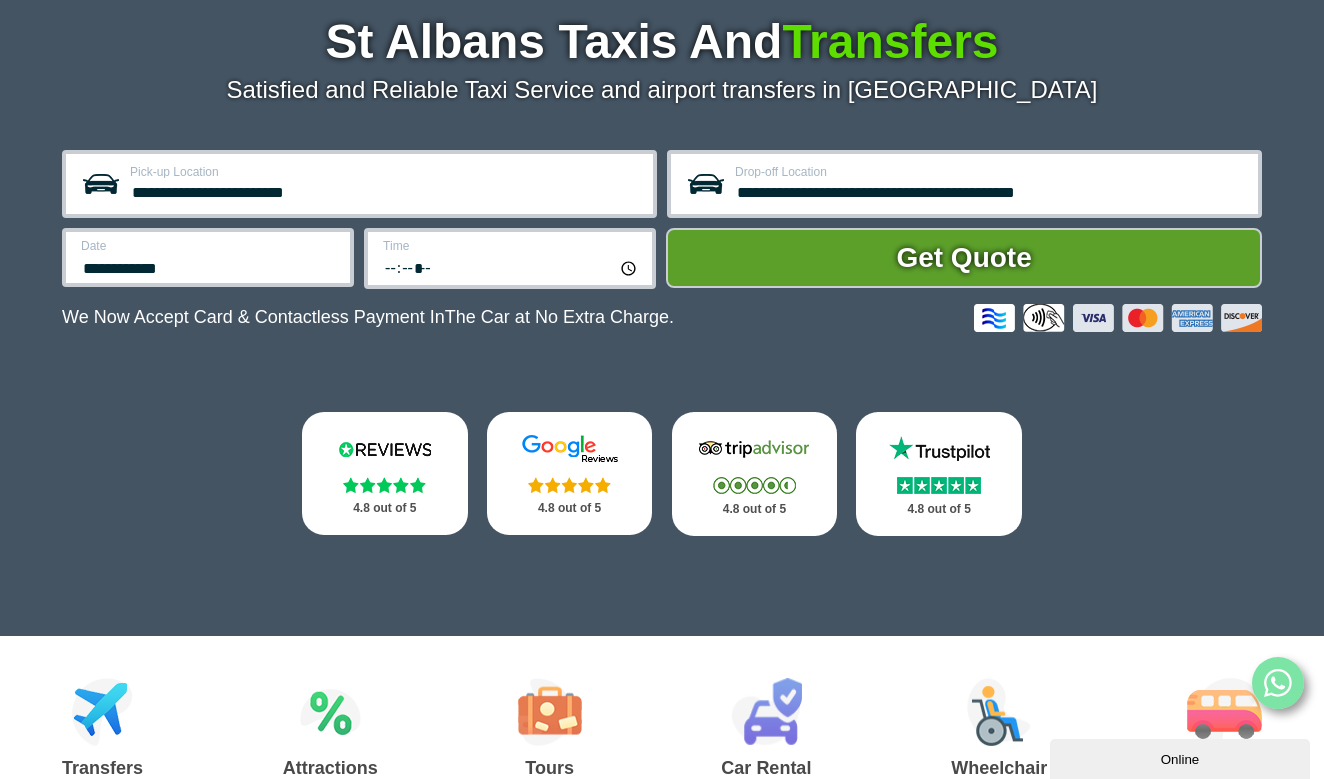 click on "*****" at bounding box center (511, 267) 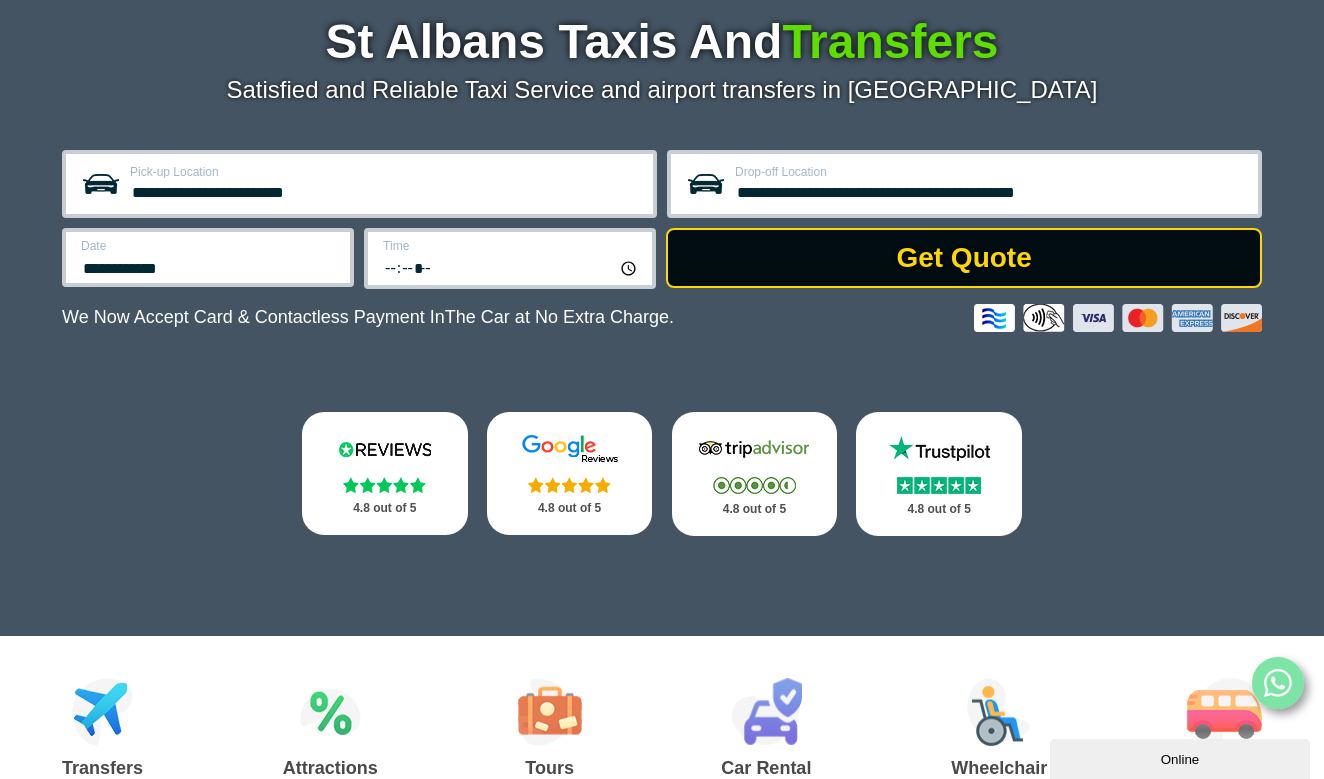 click on "Get Quote" at bounding box center (964, 258) 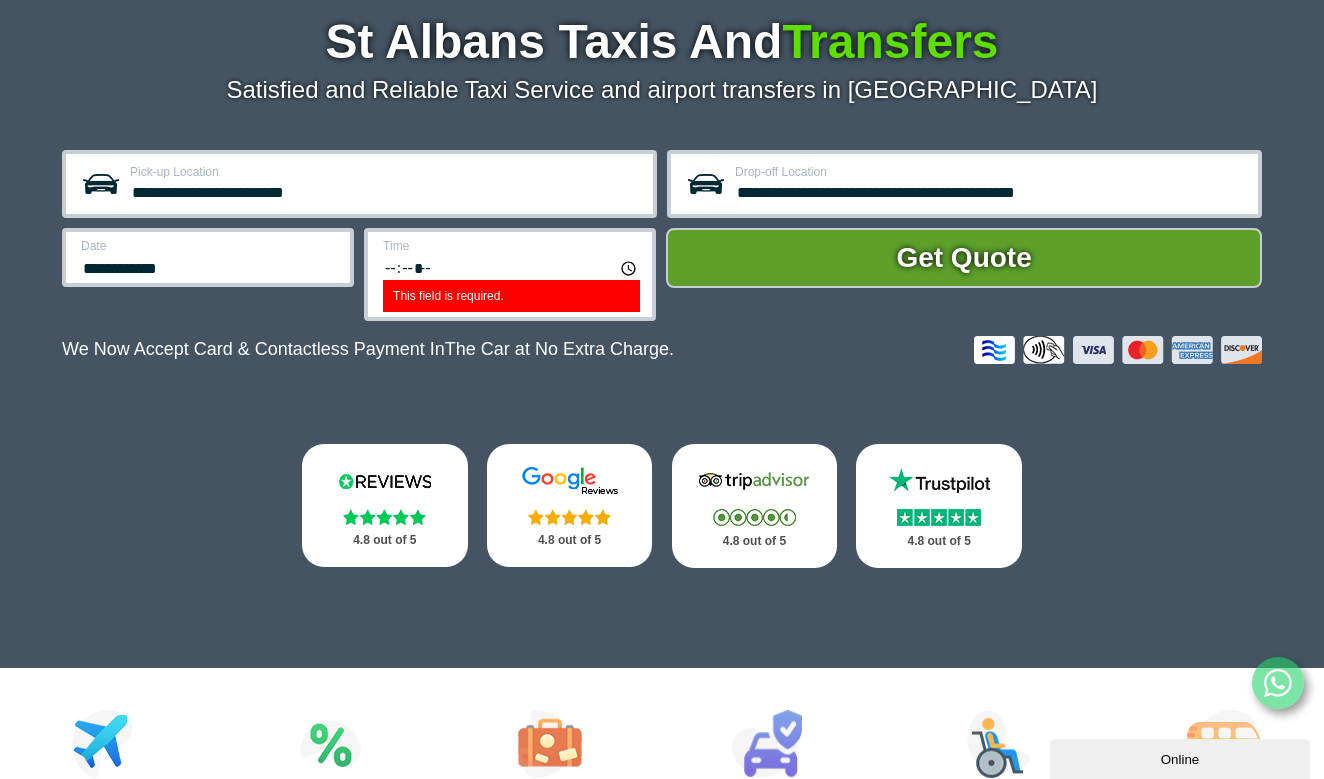 click on "This field is required." at bounding box center [511, 267] 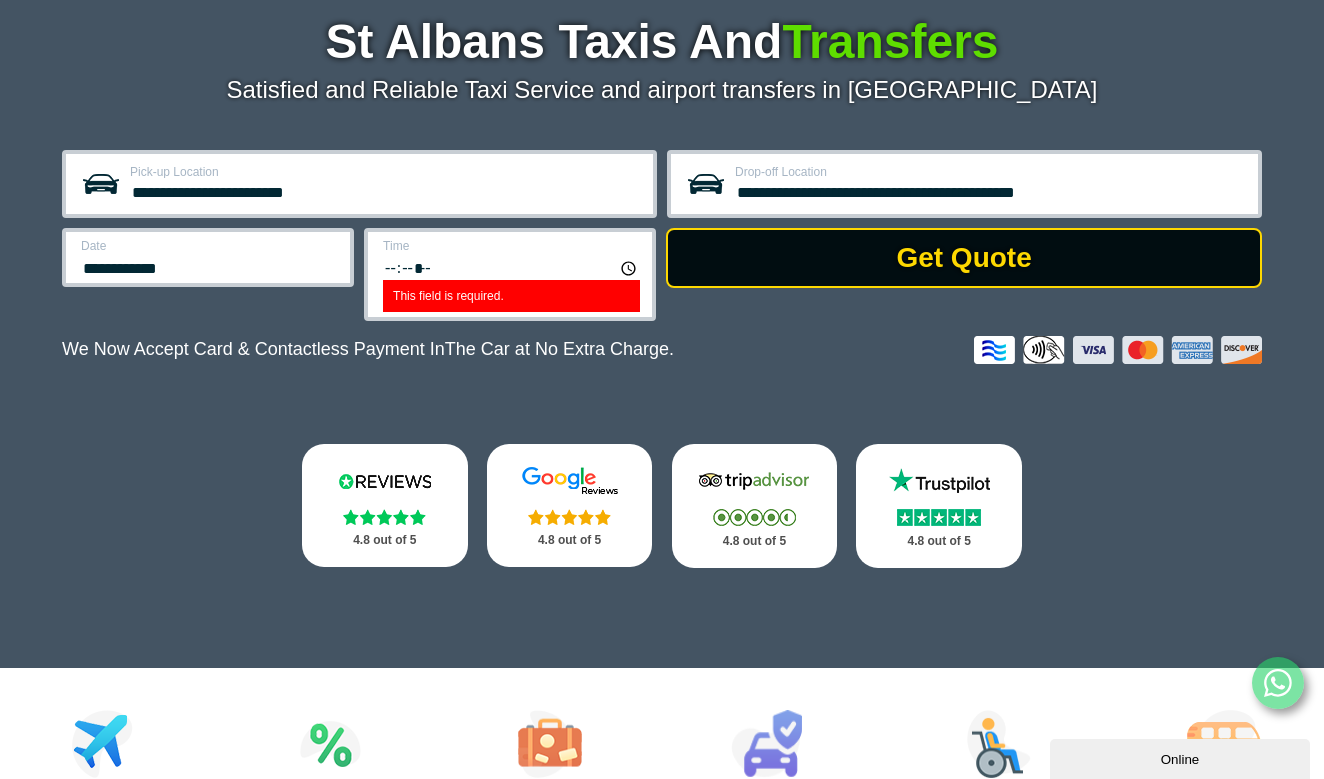 click on "Get Quote" at bounding box center [964, 258] 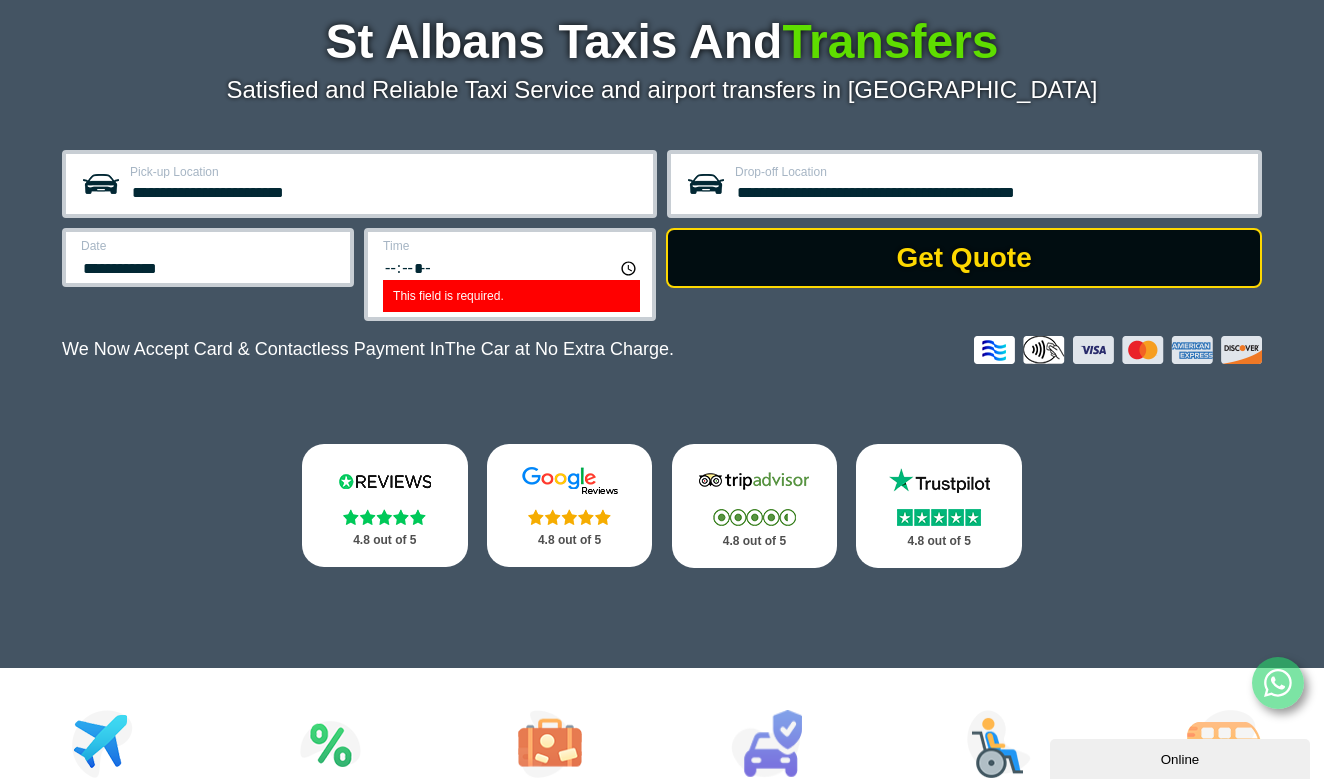 click on "Get Quote" at bounding box center (964, 258) 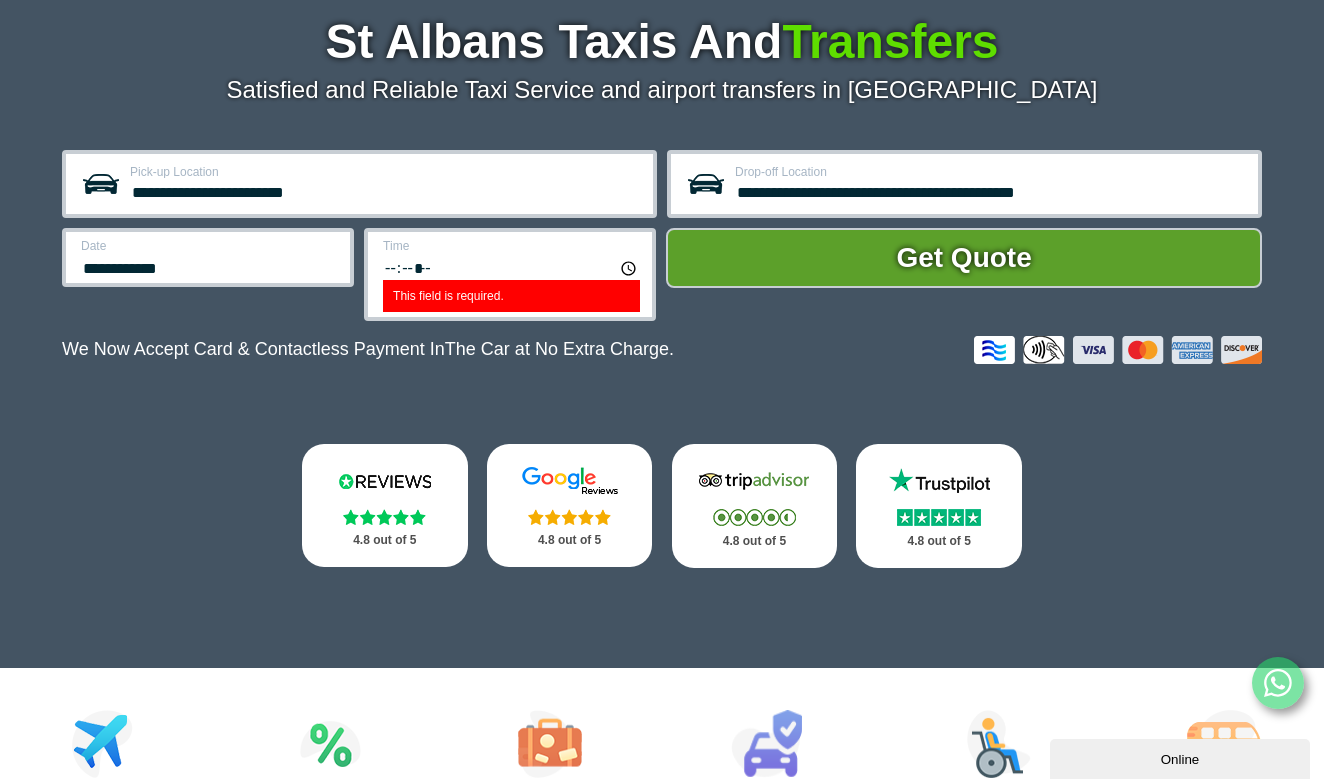 click on "This field is required." at bounding box center (511, 267) 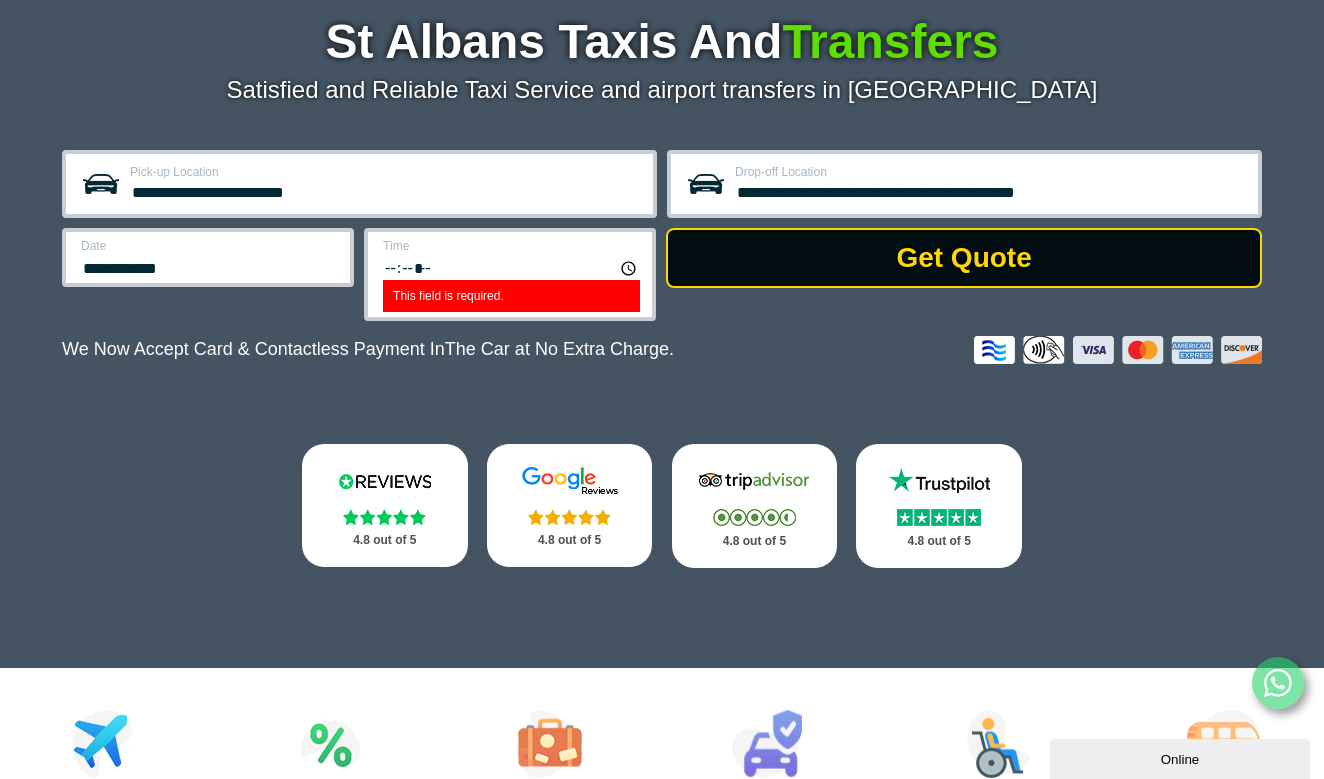 click on "Get Quote" at bounding box center (964, 258) 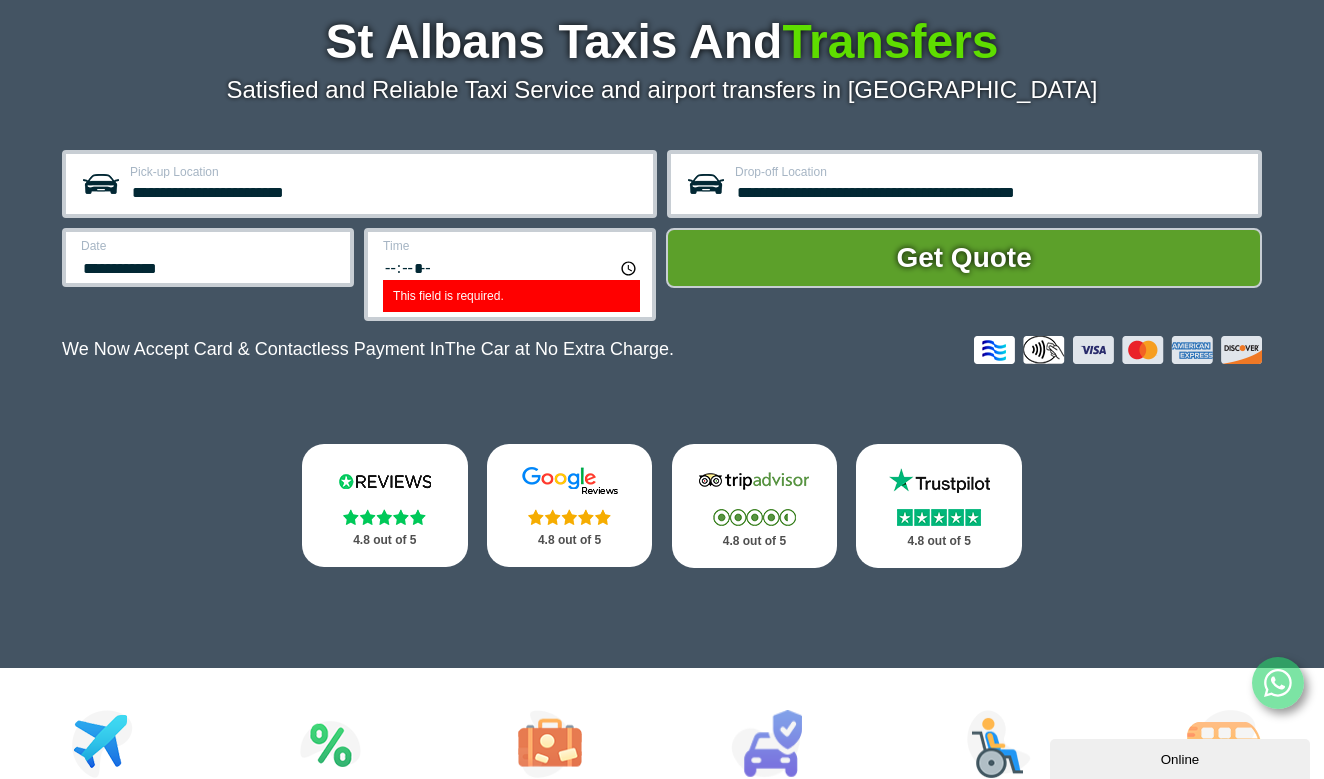 click on "This field is required." at bounding box center [511, 267] 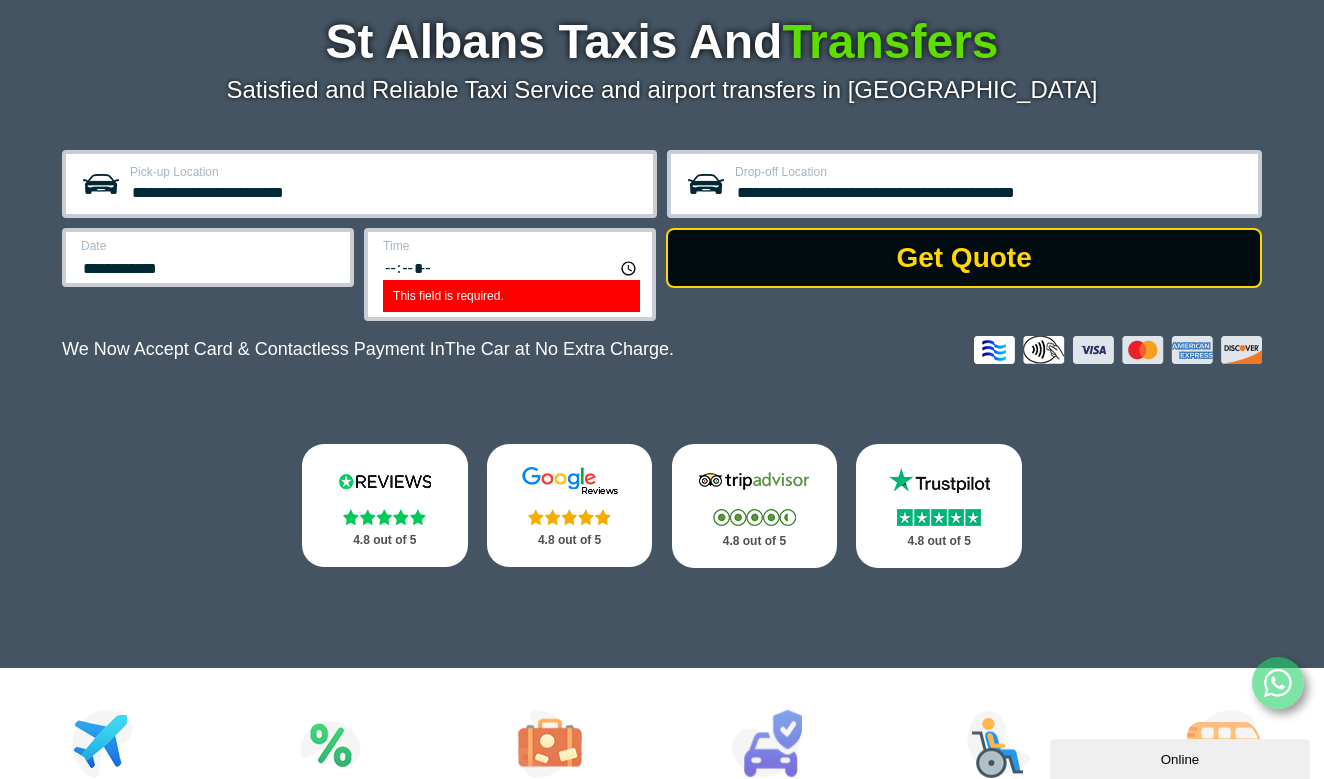 click on "Get Quote" at bounding box center (964, 258) 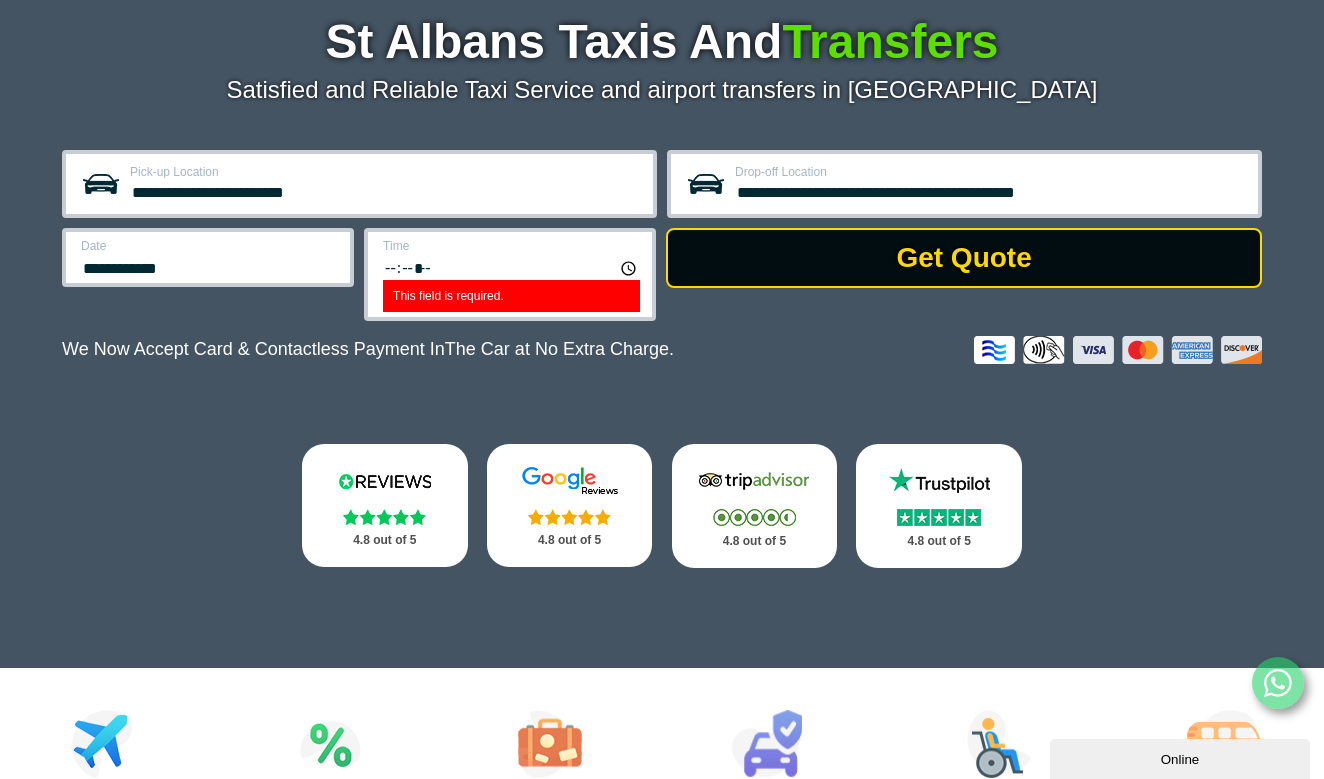 click on "Get Quote" at bounding box center (964, 258) 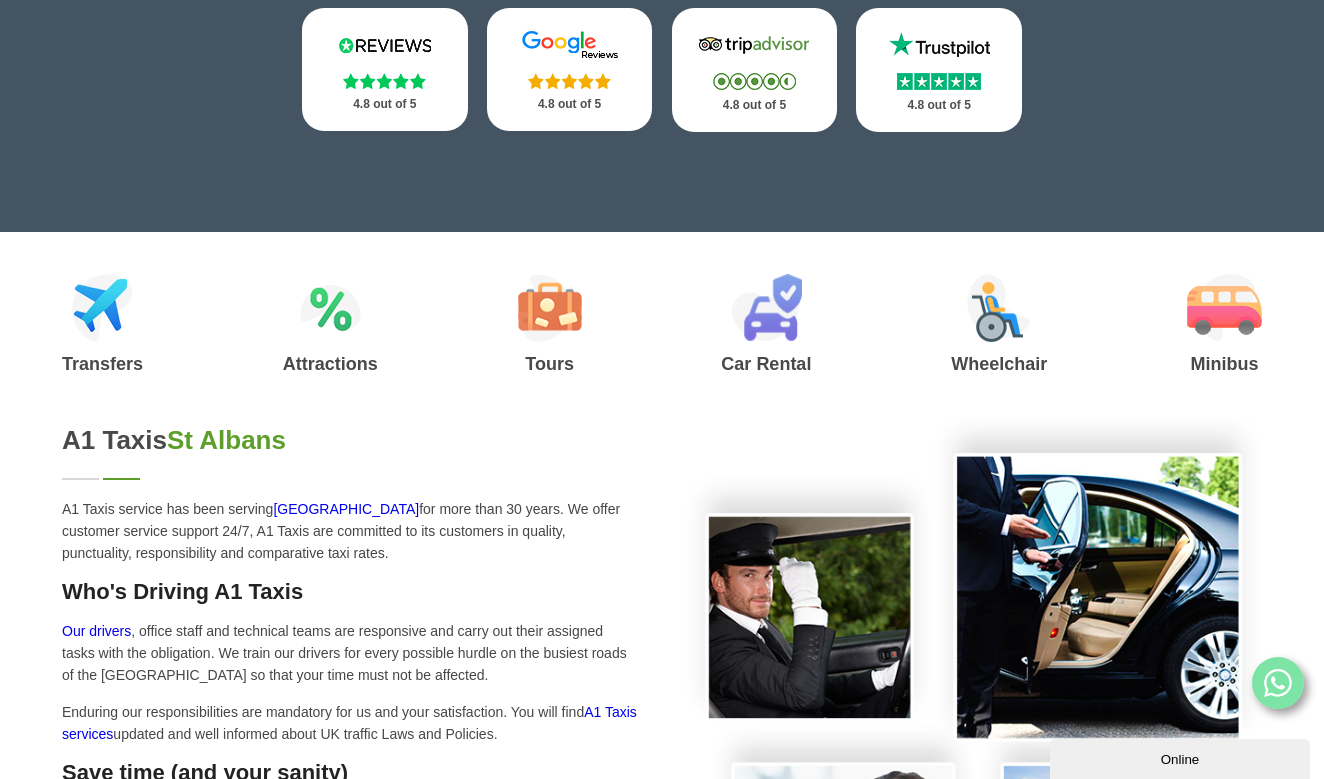 click on "This field is required." at bounding box center [511, -169] 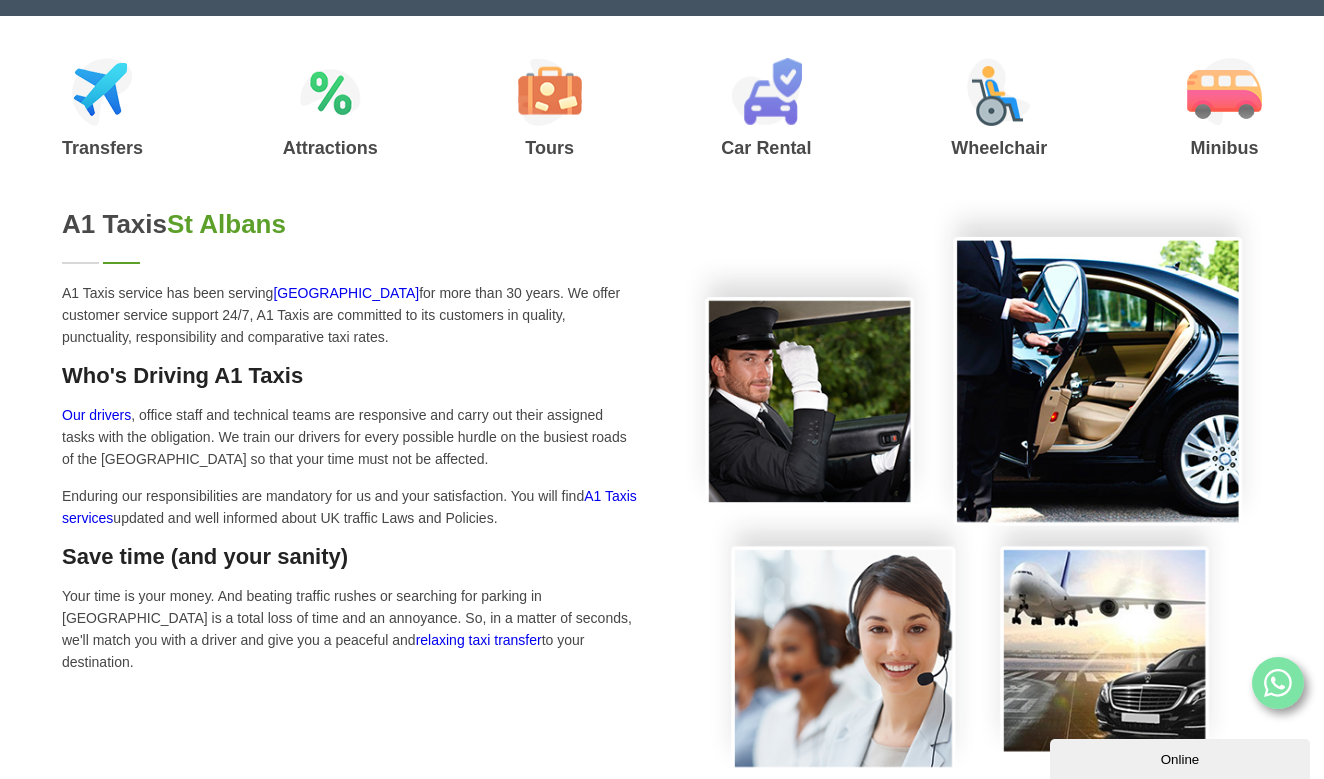 scroll, scrollTop: 1007, scrollLeft: 0, axis: vertical 